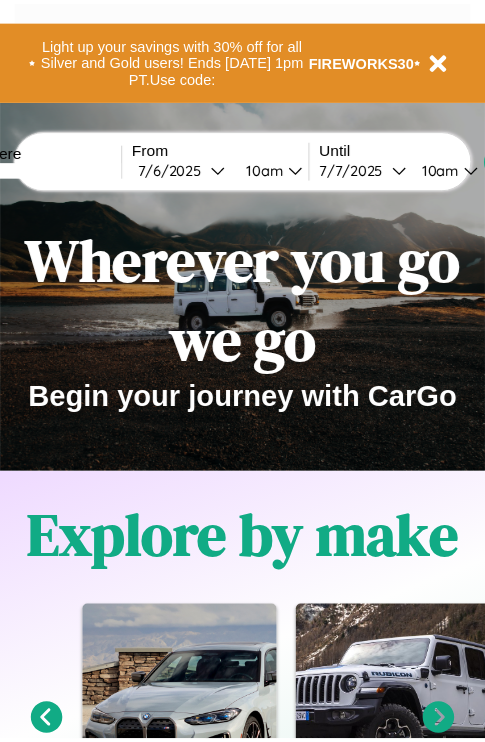 scroll, scrollTop: 0, scrollLeft: 0, axis: both 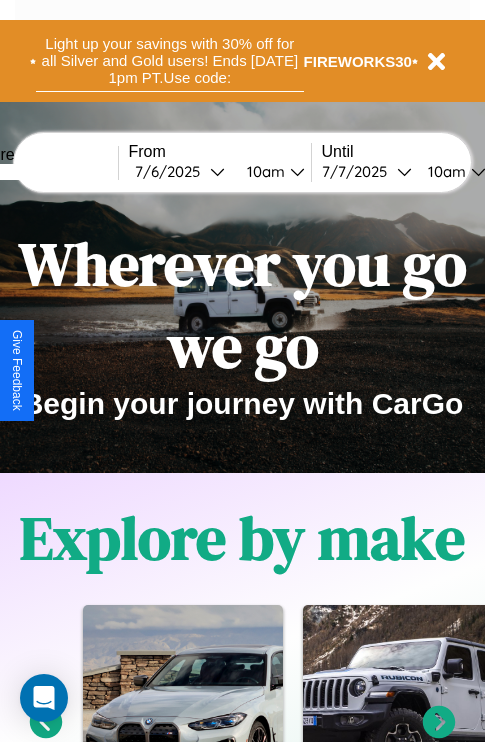 click on "Light up your savings with 30% off for all Silver and Gold users! Ends [DATE] 1pm PT.  Use code:" at bounding box center (170, 61) 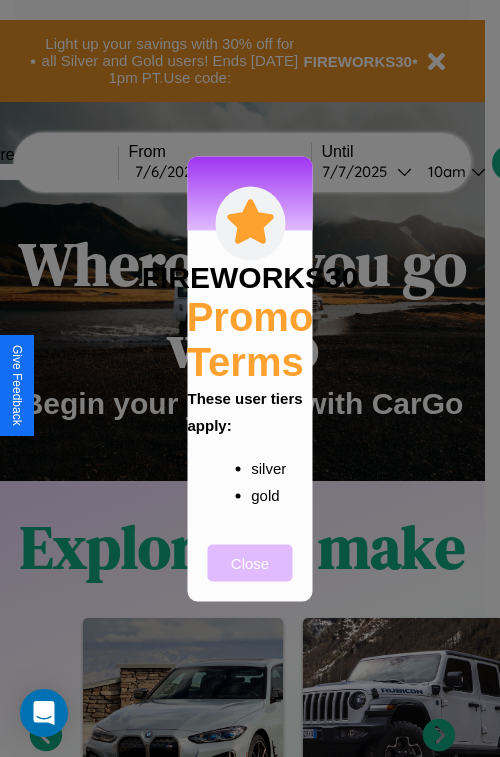 click on "Close" at bounding box center [250, 562] 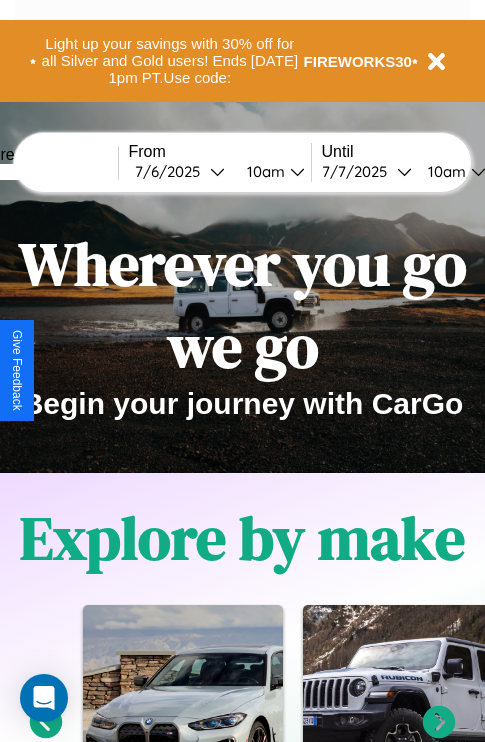 click at bounding box center [43, 172] 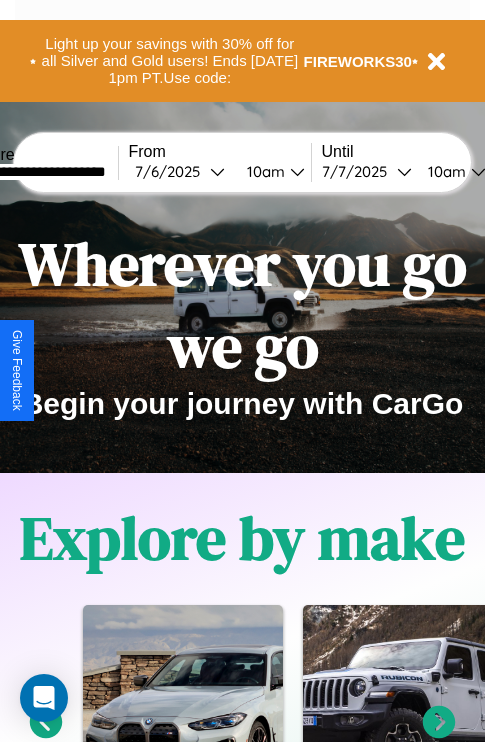 type on "**********" 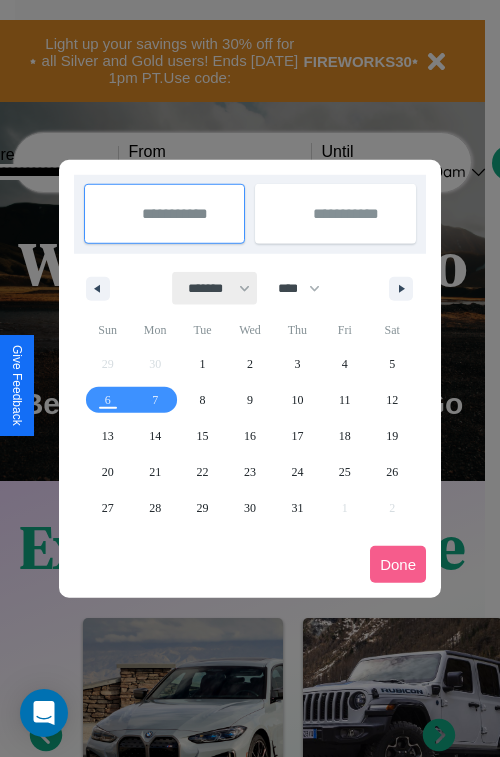 click on "******* ******** ***** ***** *** **** **** ****** ********* ******* ******** ********" at bounding box center (215, 288) 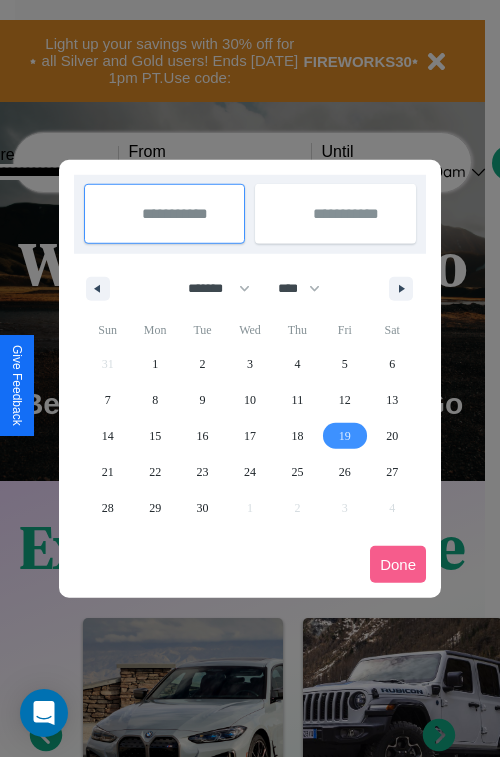 click on "19" at bounding box center [345, 436] 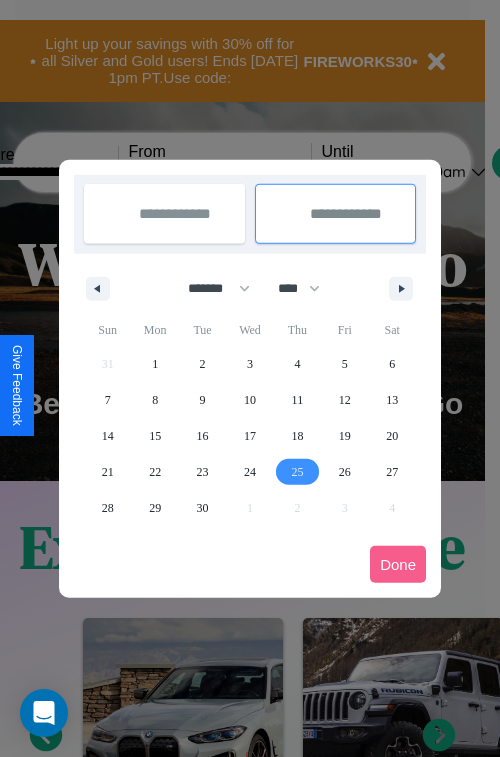 click on "25" at bounding box center [297, 472] 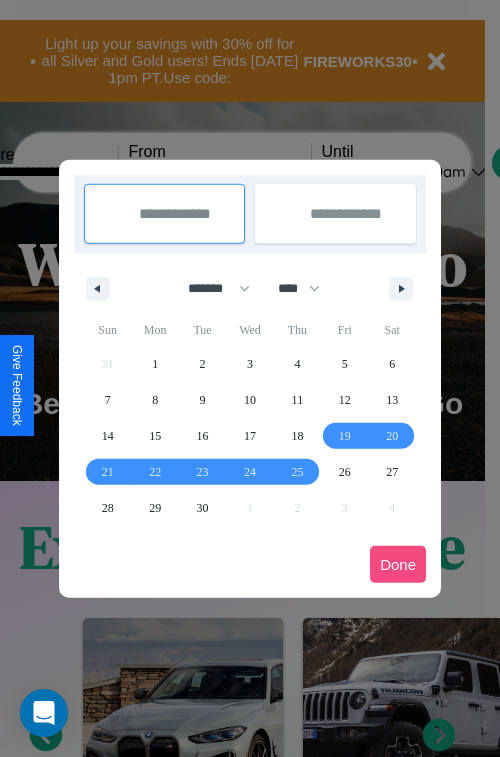 click on "Done" at bounding box center [398, 564] 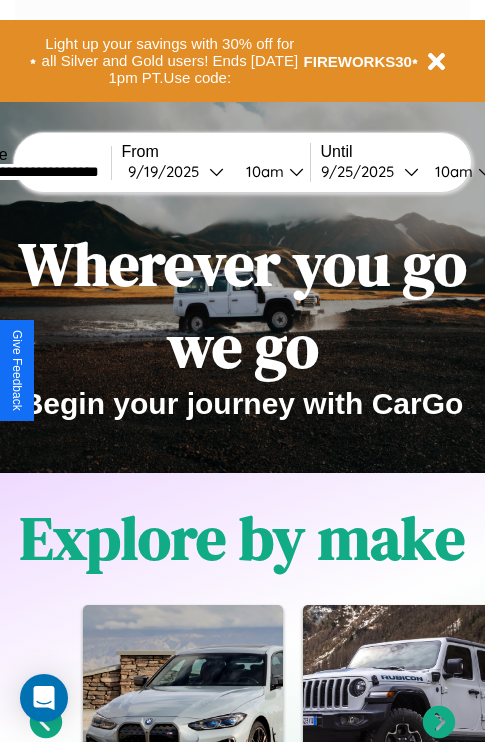 scroll, scrollTop: 0, scrollLeft: 76, axis: horizontal 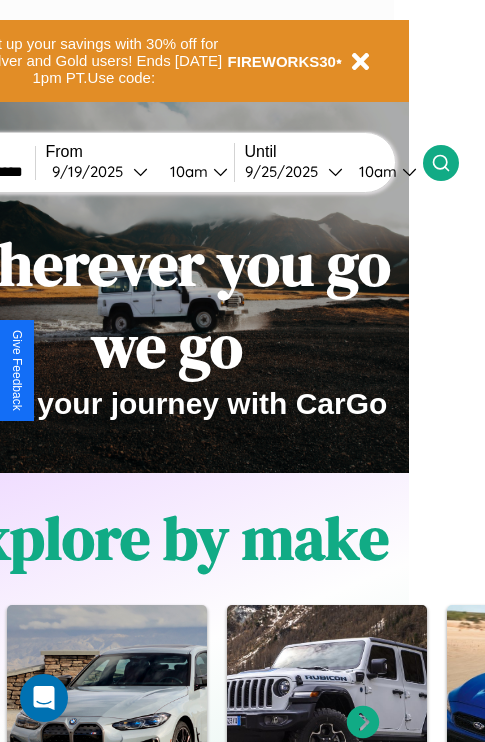 click 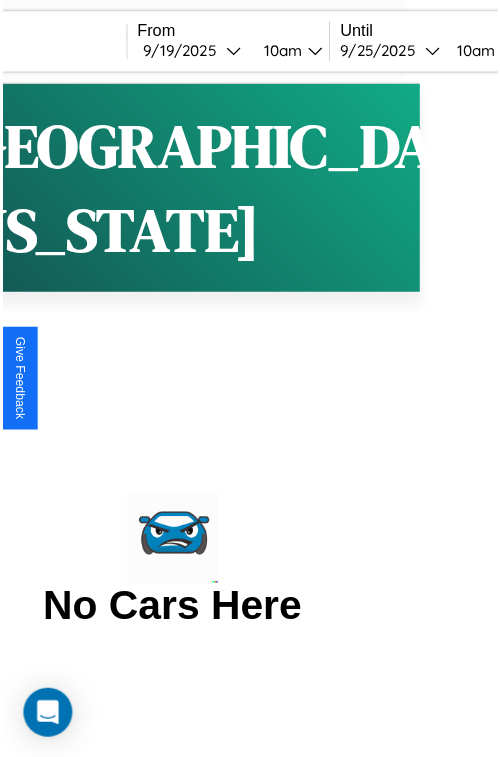 scroll, scrollTop: 0, scrollLeft: 0, axis: both 